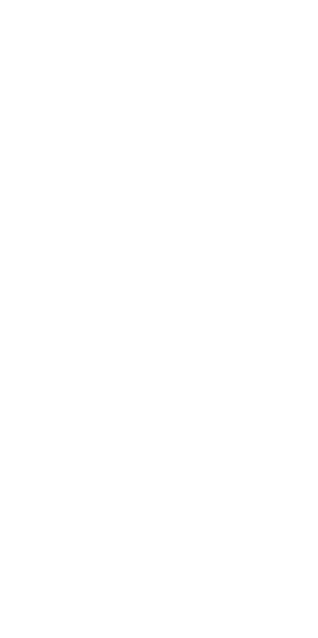 scroll, scrollTop: 0, scrollLeft: 0, axis: both 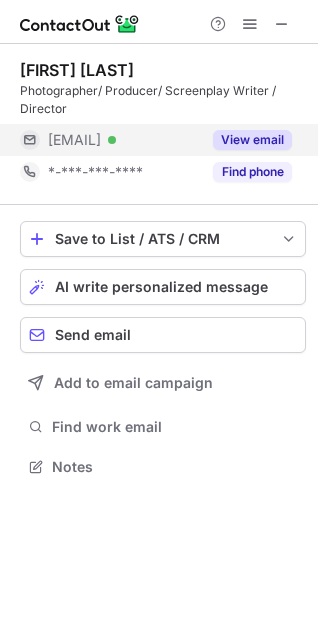 click on "View email" at bounding box center [252, 140] 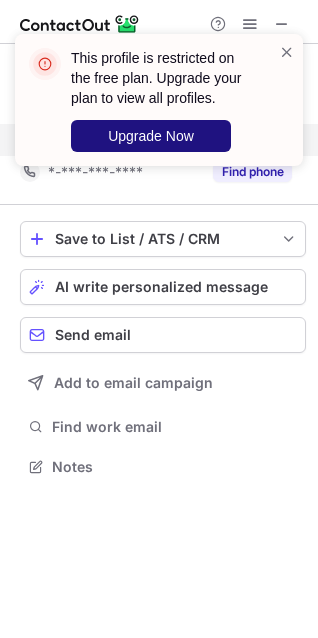 click on "Upgrade Now" at bounding box center [151, 136] 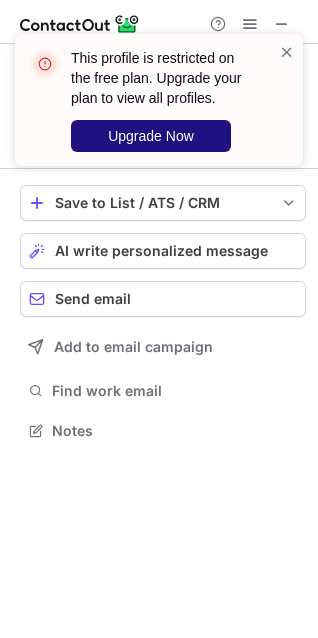 scroll, scrollTop: 10, scrollLeft: 10, axis: both 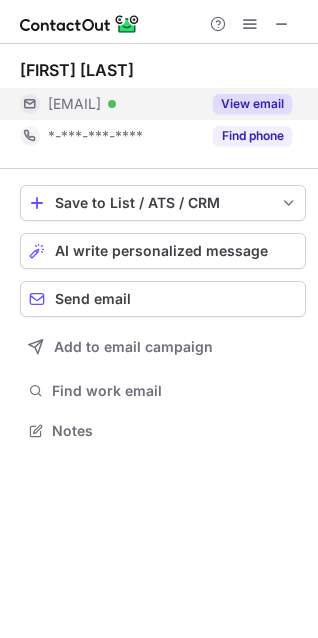 click on "View email" at bounding box center (252, 104) 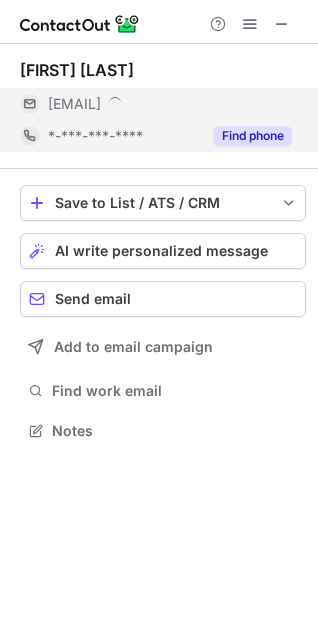 click on "Shannon Theule ***@gmail.com *-***-***-**** Find phone" at bounding box center (163, 106) 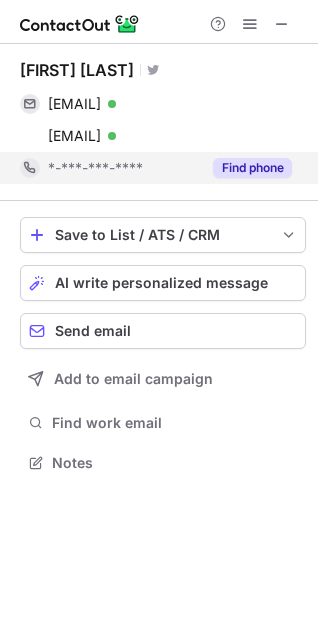 click on "Find phone" at bounding box center (252, 168) 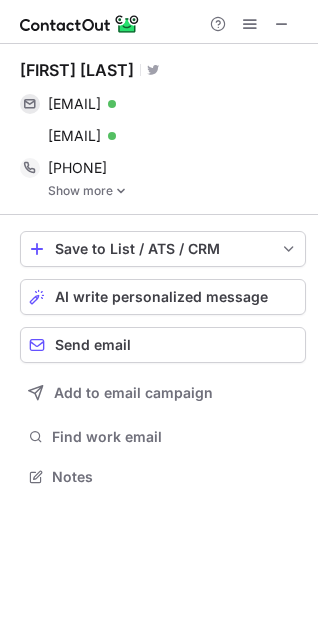 scroll, scrollTop: 10, scrollLeft: 10, axis: both 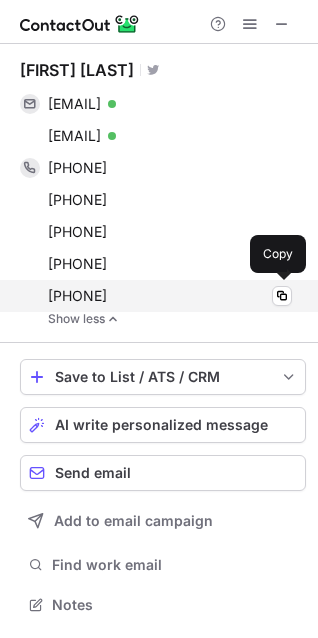 drag, startPoint x: 59, startPoint y: 162, endPoint x: 164, endPoint y: 292, distance: 167.10774 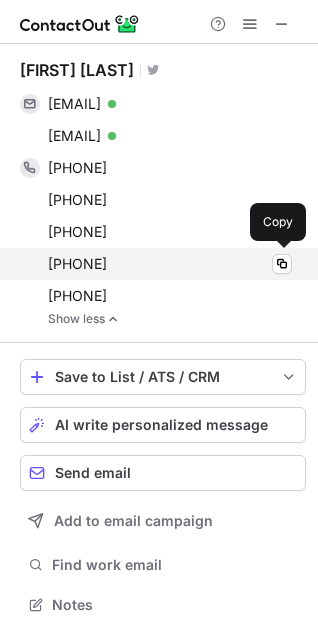 copy on "13038708098 Copy +15628650658 Copy +12549331948 Copy +15629200312 Copy +17168720225" 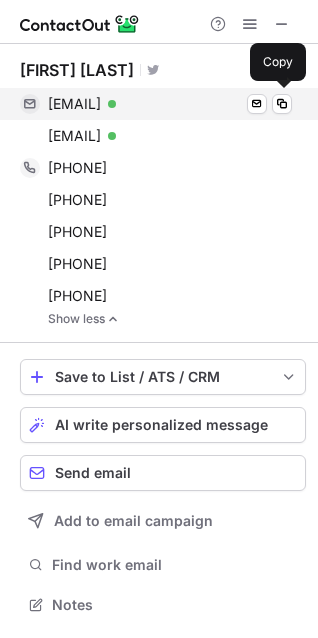 drag, startPoint x: 50, startPoint y: 96, endPoint x: 227, endPoint y: 105, distance: 177.22867 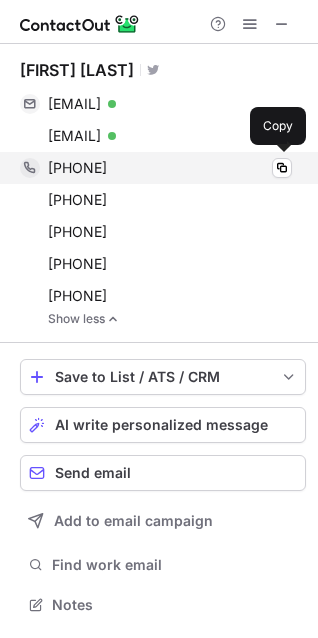 click on "+13038708098" at bounding box center (77, 168) 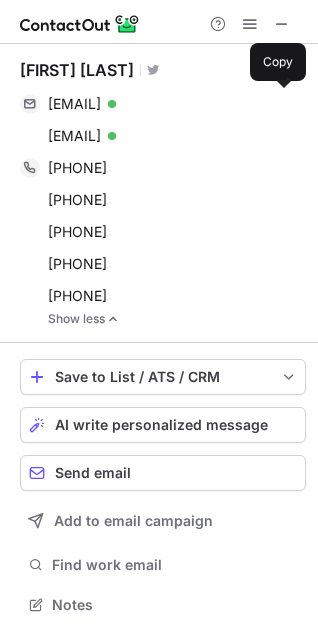 click on "Shannon Theule" at bounding box center [77, 70] 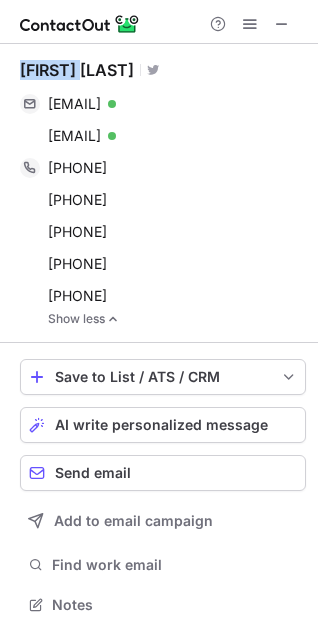 click on "Shannon Theule" at bounding box center (77, 70) 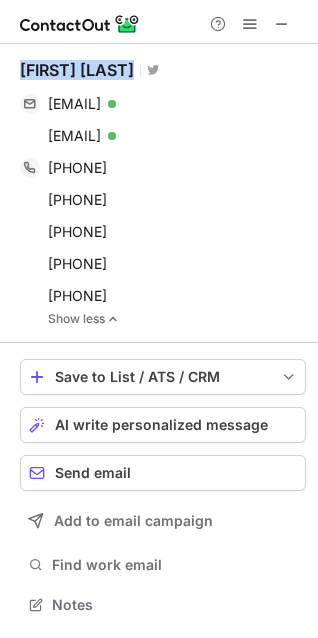 click on "Shannon Theule" at bounding box center (77, 70) 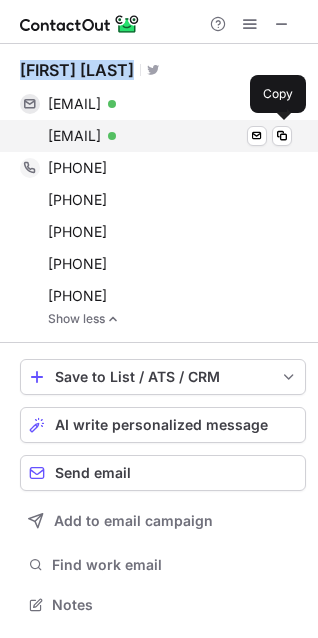drag, startPoint x: 52, startPoint y: 131, endPoint x: 196, endPoint y: 145, distance: 144.67896 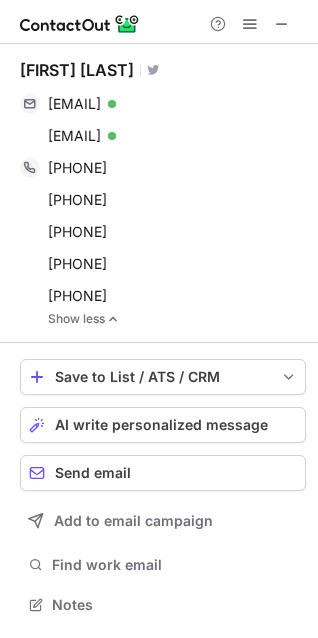 click on "Show less" at bounding box center [177, 319] 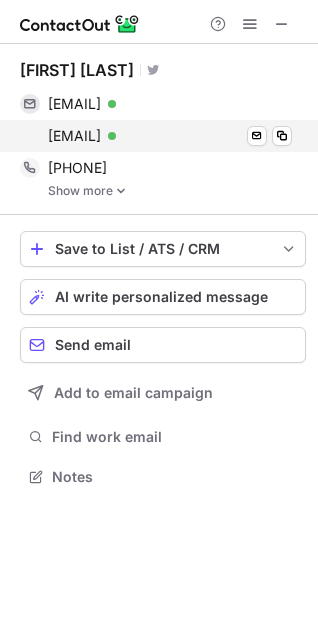 scroll, scrollTop: 463, scrollLeft: 318, axis: both 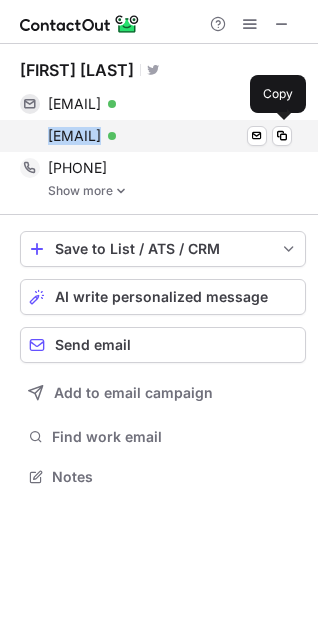 drag, startPoint x: 210, startPoint y: 132, endPoint x: 47, endPoint y: 135, distance: 163.0276 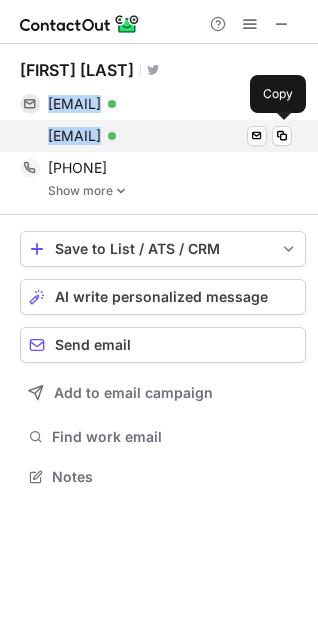 drag, startPoint x: 44, startPoint y: 94, endPoint x: 207, endPoint y: 136, distance: 168.3241 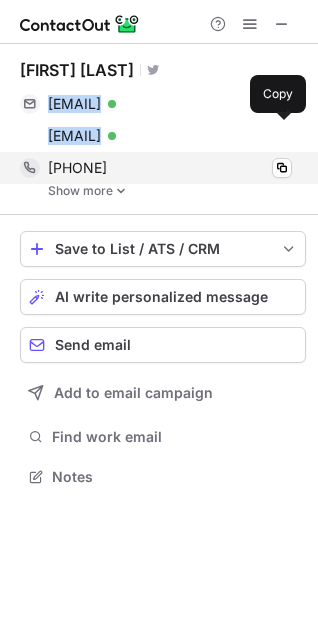 copy on "shannontheule@gmail.com Verified Send email Copy stimagicon@gmail.com" 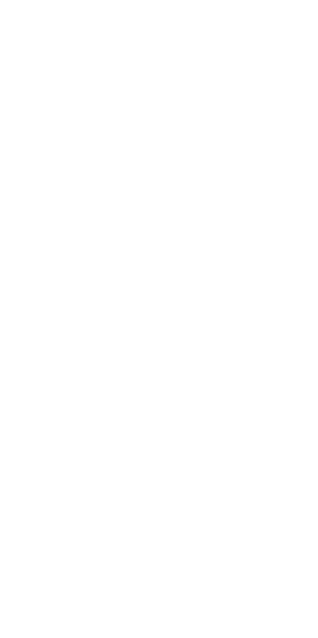 scroll, scrollTop: 0, scrollLeft: 0, axis: both 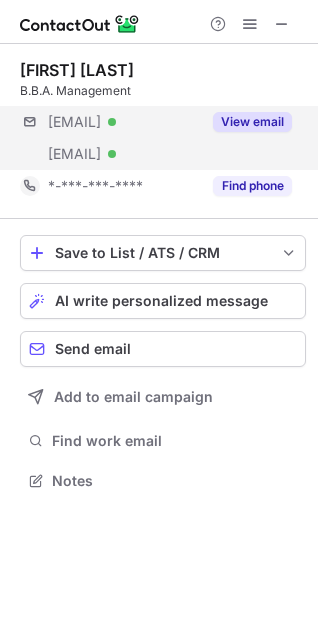click on "***@cox.net Verified ***@hubgroup.com Verified View email" at bounding box center [163, 138] 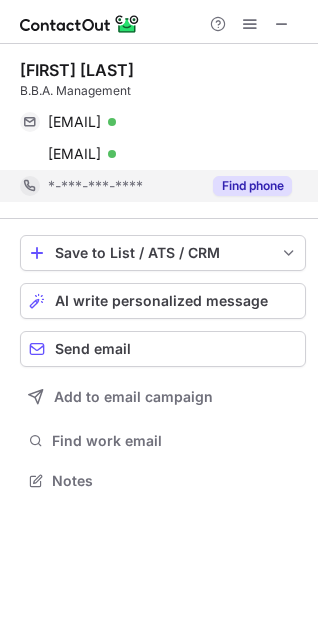click on "*-***-***-****" at bounding box center (95, 186) 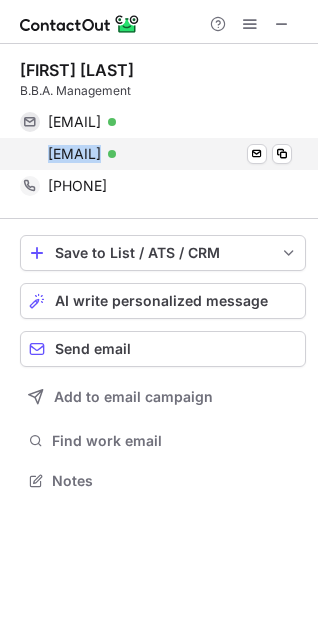 drag, startPoint x: 35, startPoint y: 148, endPoint x: 243, endPoint y: 148, distance: 208 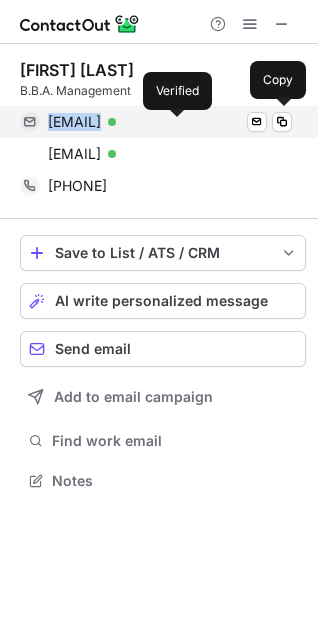 drag, startPoint x: 50, startPoint y: 121, endPoint x: 187, endPoint y: 125, distance: 137.05838 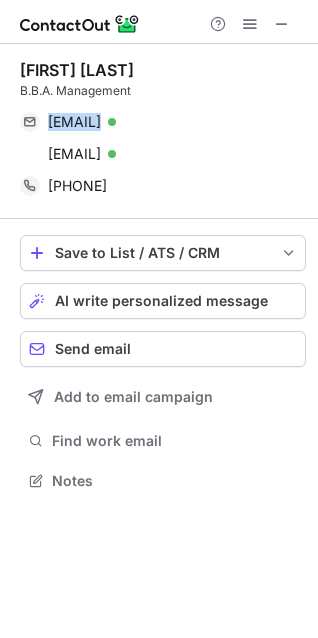 click on "Scott Crittenden B.B.A. Management scottcritt@cox.net Verified Send email Copy scrittenden@hubgroup.com Verified Send email Copy +13367088996 Copy" at bounding box center (163, 131) 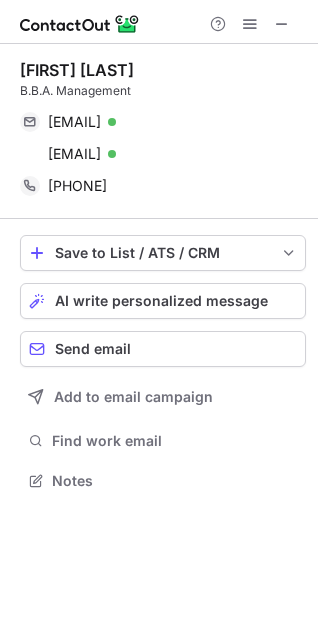 click on "Scott Crittenden" at bounding box center [77, 70] 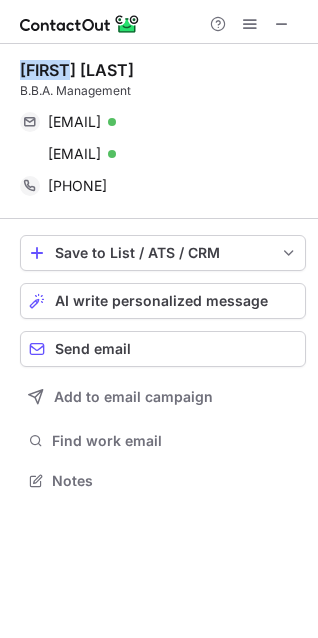 click on "Scott Crittenden" at bounding box center [77, 70] 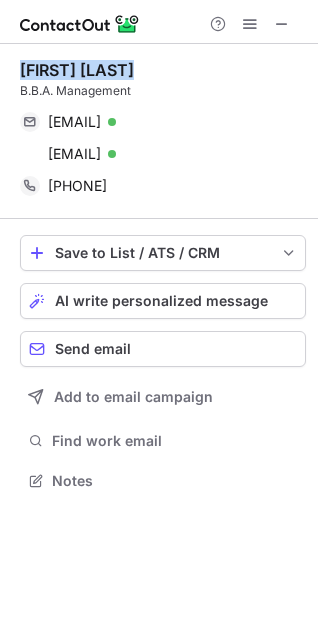 click on "Scott Crittenden" at bounding box center [77, 70] 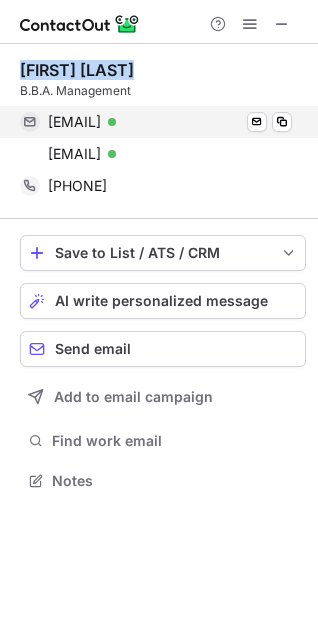 copy on "Scott Crittenden" 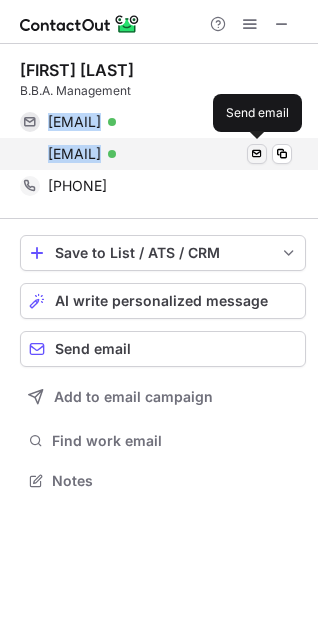 drag, startPoint x: 45, startPoint y: 118, endPoint x: 251, endPoint y: 159, distance: 210.04047 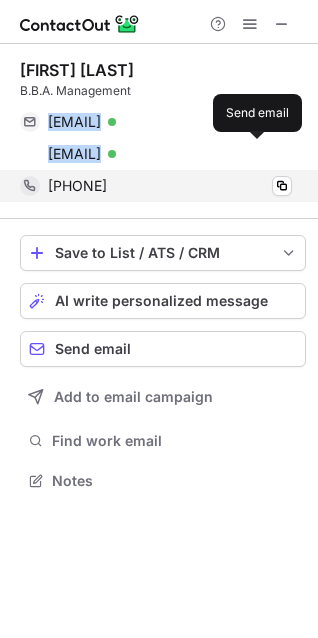 copy on "scottcritt@cox.net Verified Send email Copy scrittenden@hubgroup.com Verified" 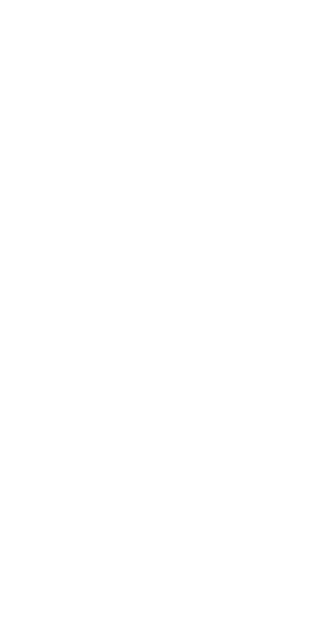 scroll, scrollTop: 0, scrollLeft: 0, axis: both 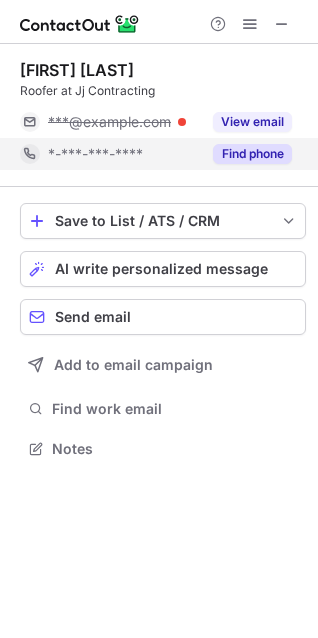click on "Find phone" at bounding box center (246, 154) 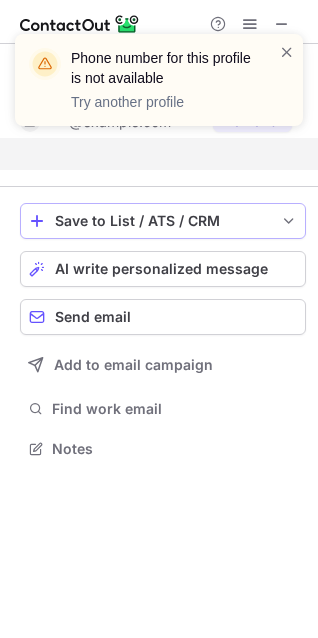 scroll, scrollTop: 403, scrollLeft: 318, axis: both 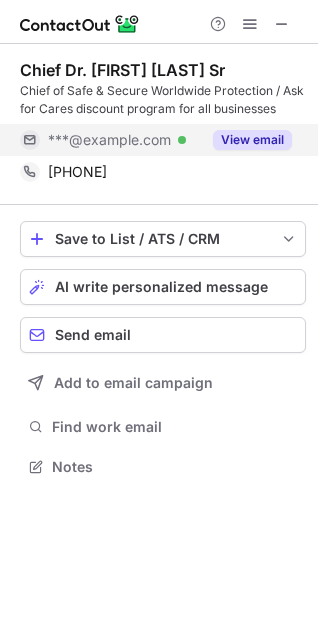 click on "View email" at bounding box center [246, 140] 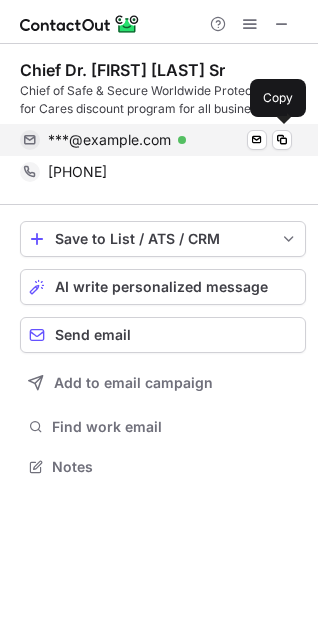 click on "triadchapter1@gmail.com" at bounding box center [109, 140] 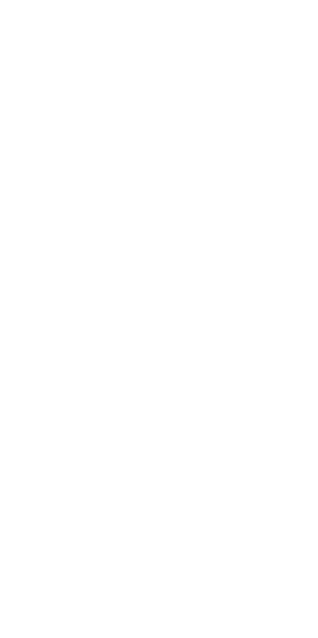 scroll, scrollTop: 0, scrollLeft: 0, axis: both 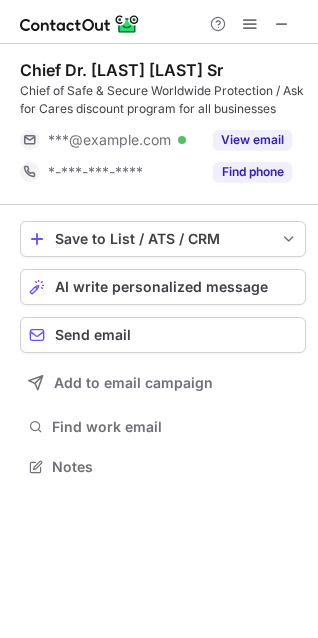 click on "Chief Dr. [LAST] [LAST] Sr" at bounding box center (121, 70) 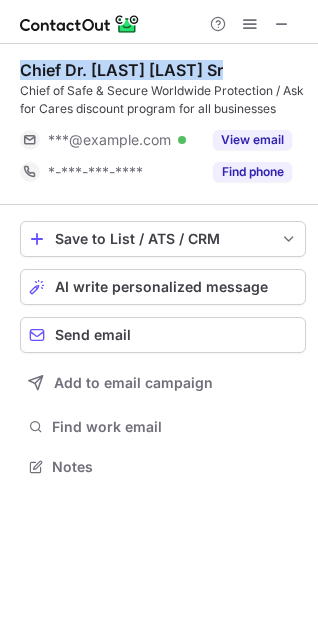 click on "Chief Dr. Lance Jones Sr" at bounding box center (121, 70) 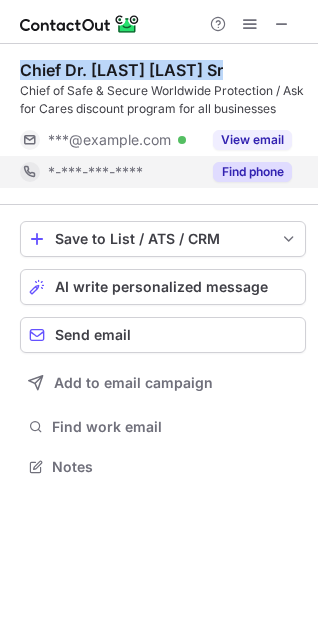 click on "Find phone" at bounding box center [252, 172] 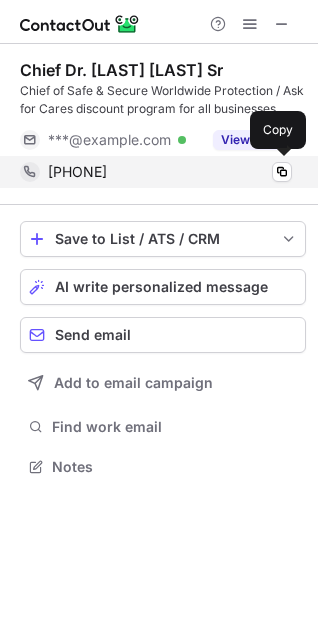 click on "+18884766388" at bounding box center [77, 172] 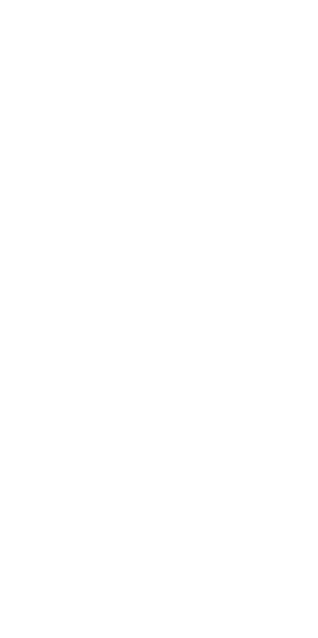 scroll, scrollTop: 0, scrollLeft: 0, axis: both 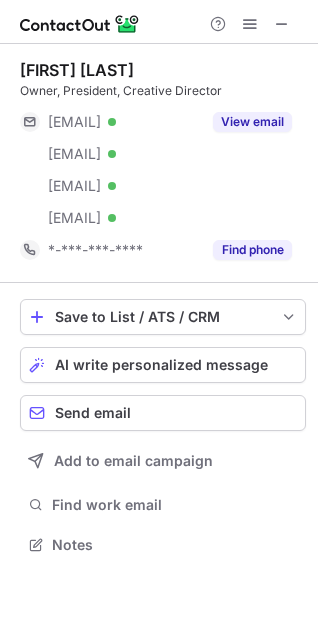 click on "View email" at bounding box center (252, 122) 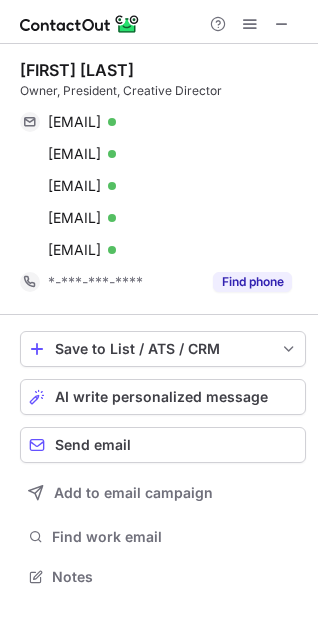 scroll, scrollTop: 10, scrollLeft: 10, axis: both 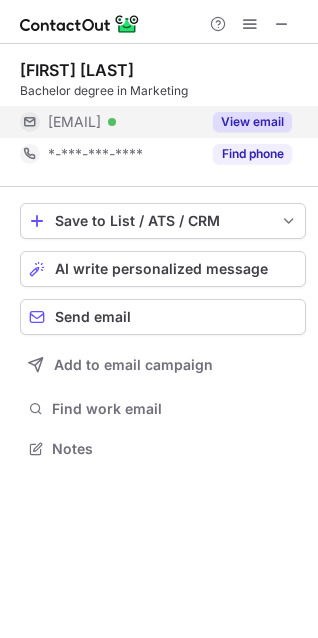 click on "***@hotmail.com Verified" at bounding box center (124, 122) 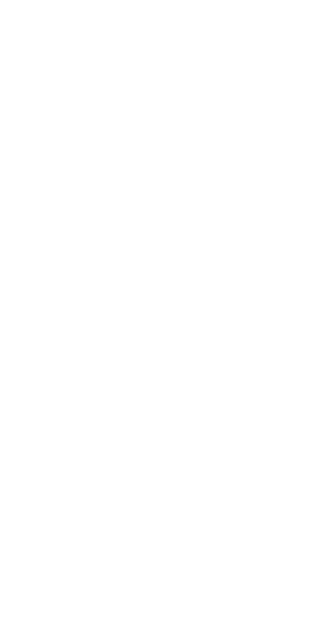 scroll, scrollTop: 0, scrollLeft: 0, axis: both 